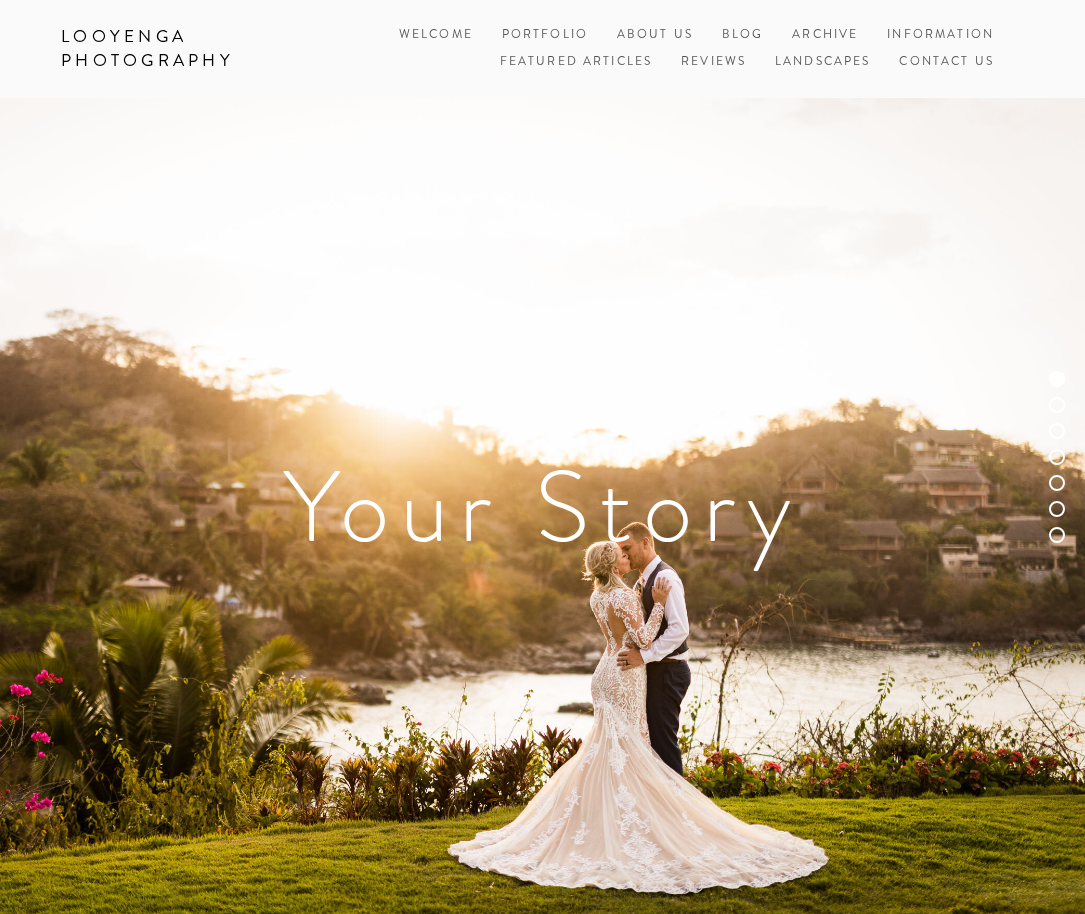 scroll, scrollTop: 0, scrollLeft: 0, axis: both 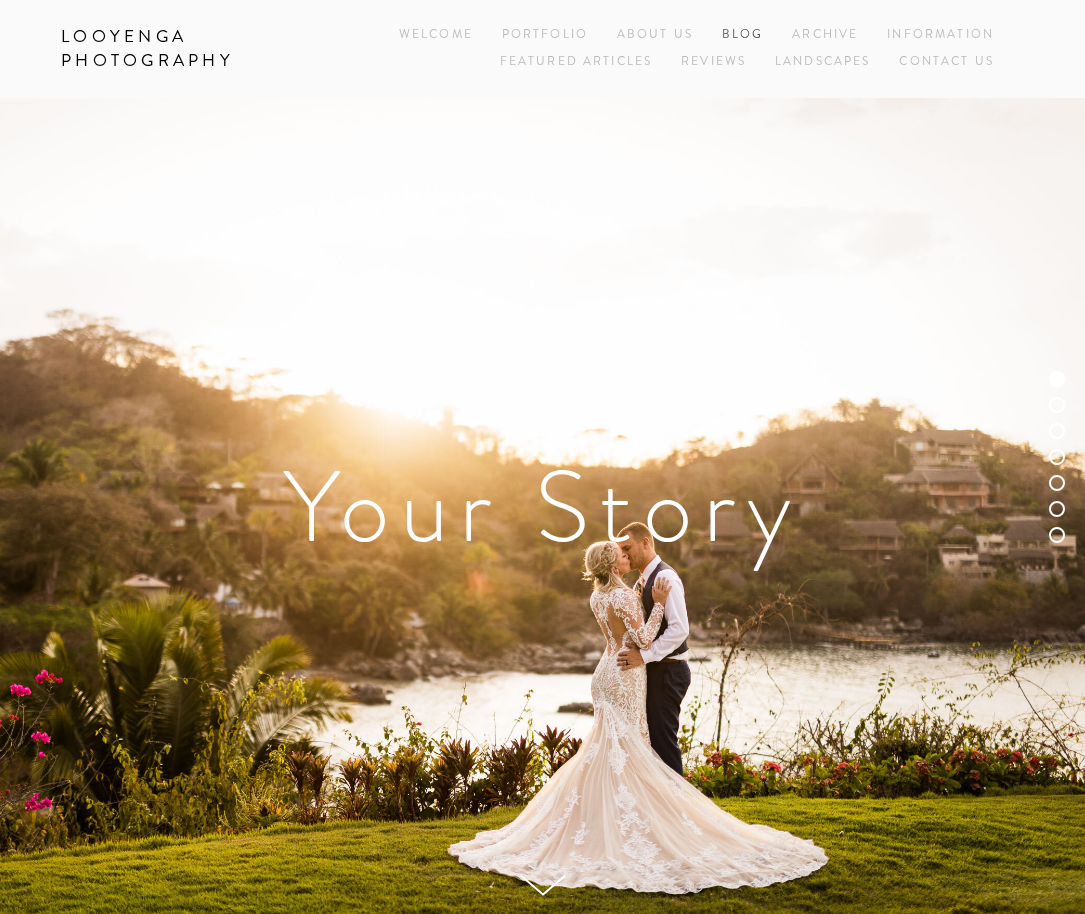 click on "Blog" at bounding box center (743, 35) 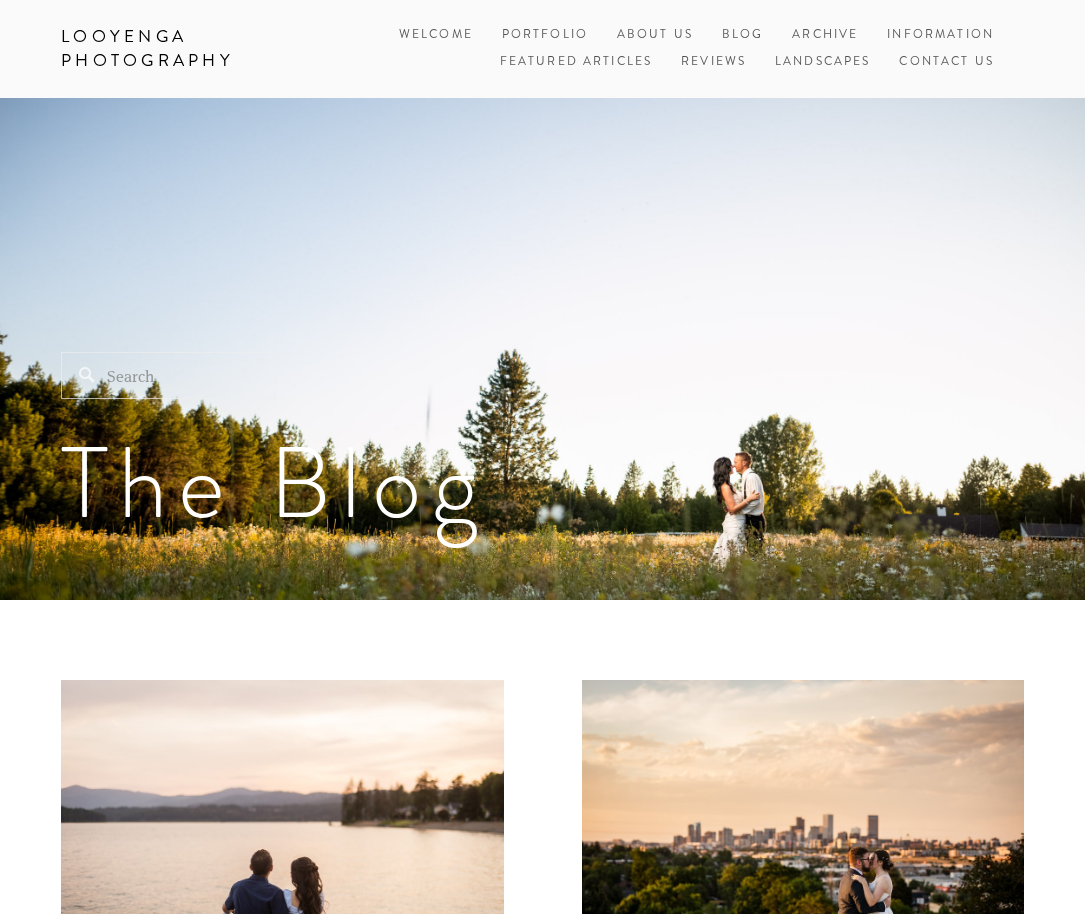 click at bounding box center [168, 375] 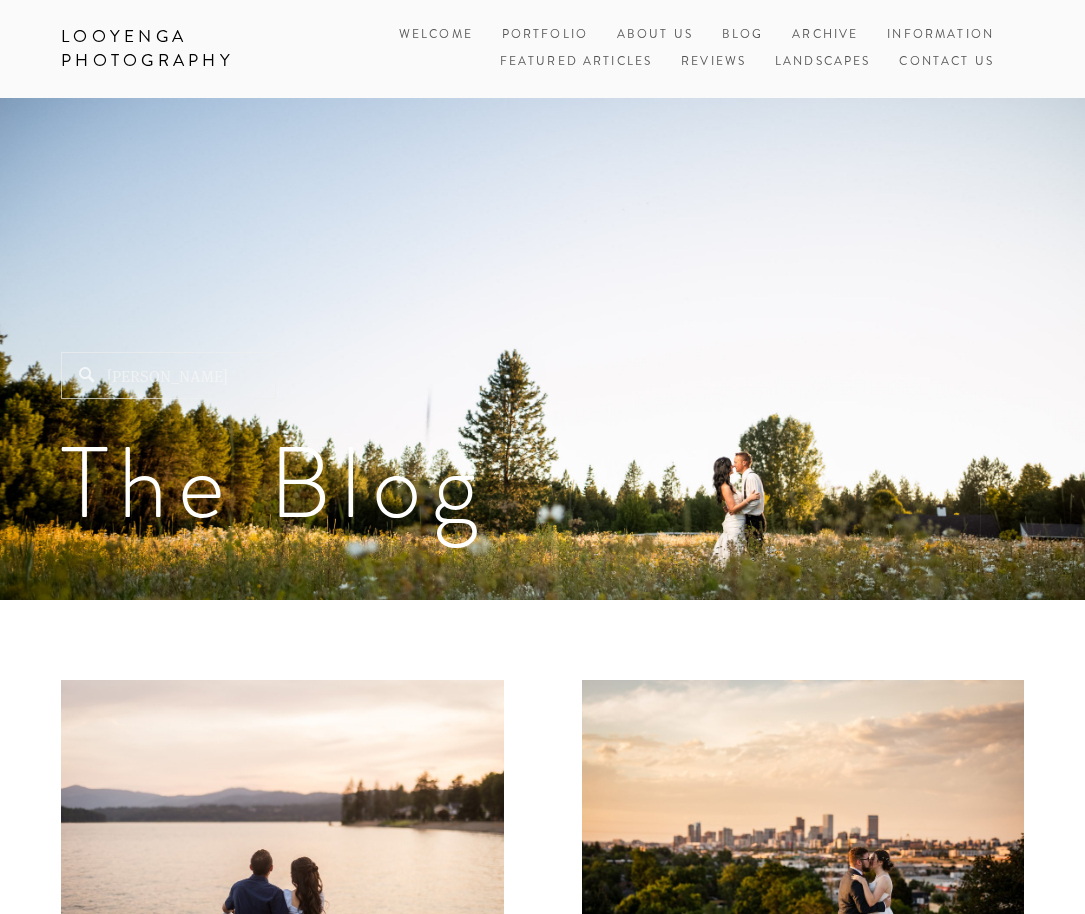 type on "Daniel" 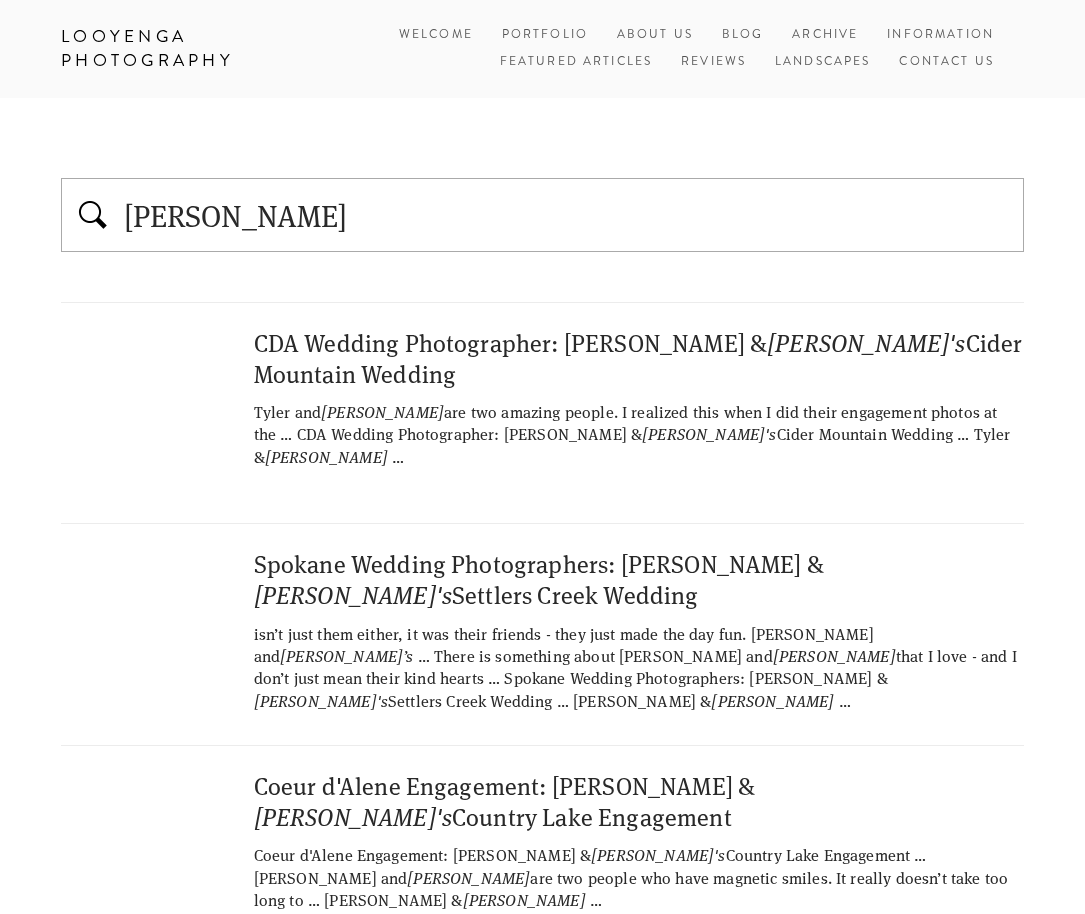 scroll, scrollTop: 0, scrollLeft: 0, axis: both 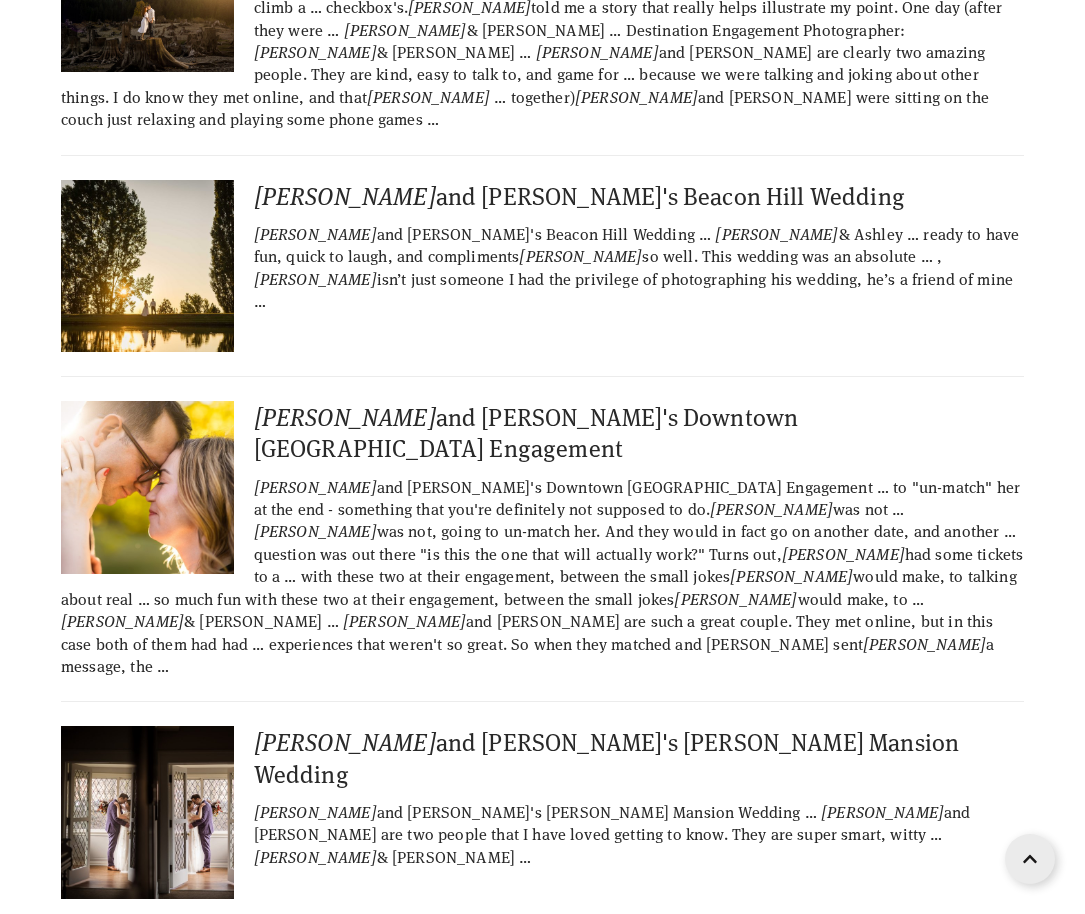 click on "Daniel  and Stacey's Downtown Spokane Engagement" at bounding box center [542, 432] 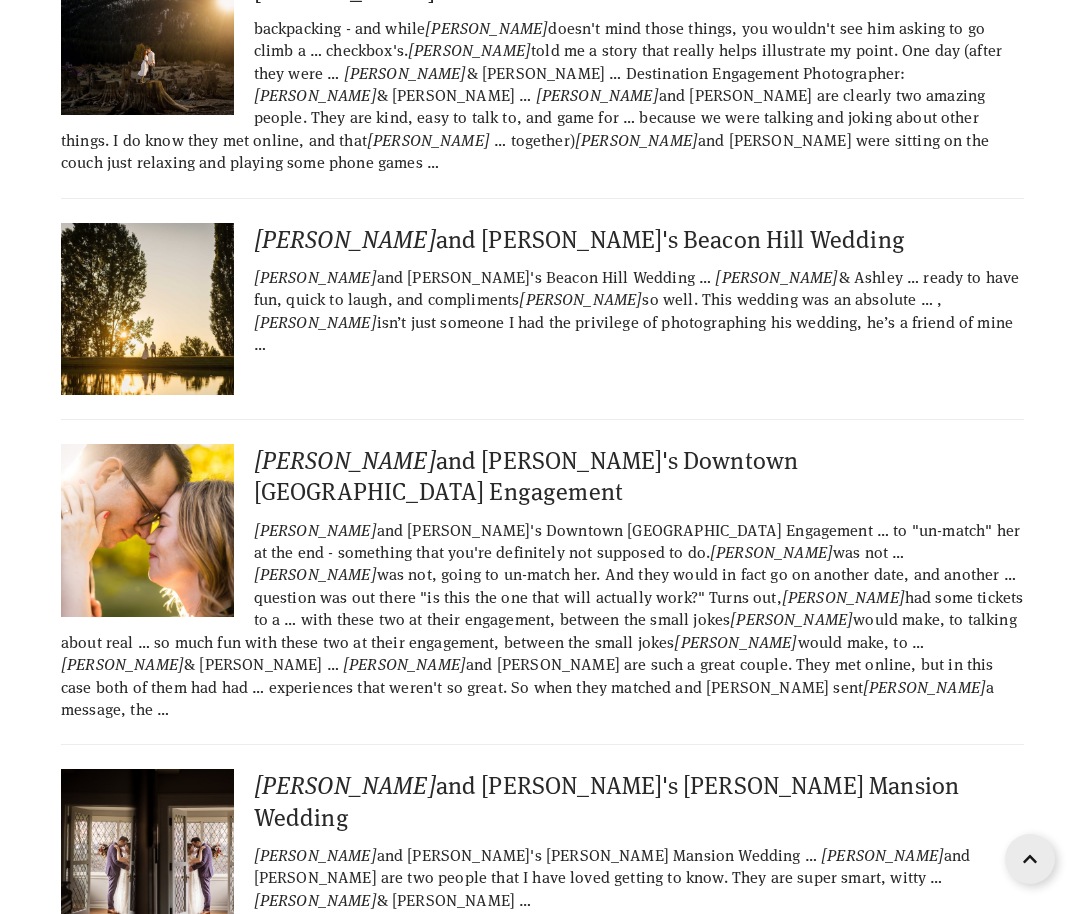 scroll, scrollTop: 0, scrollLeft: 0, axis: both 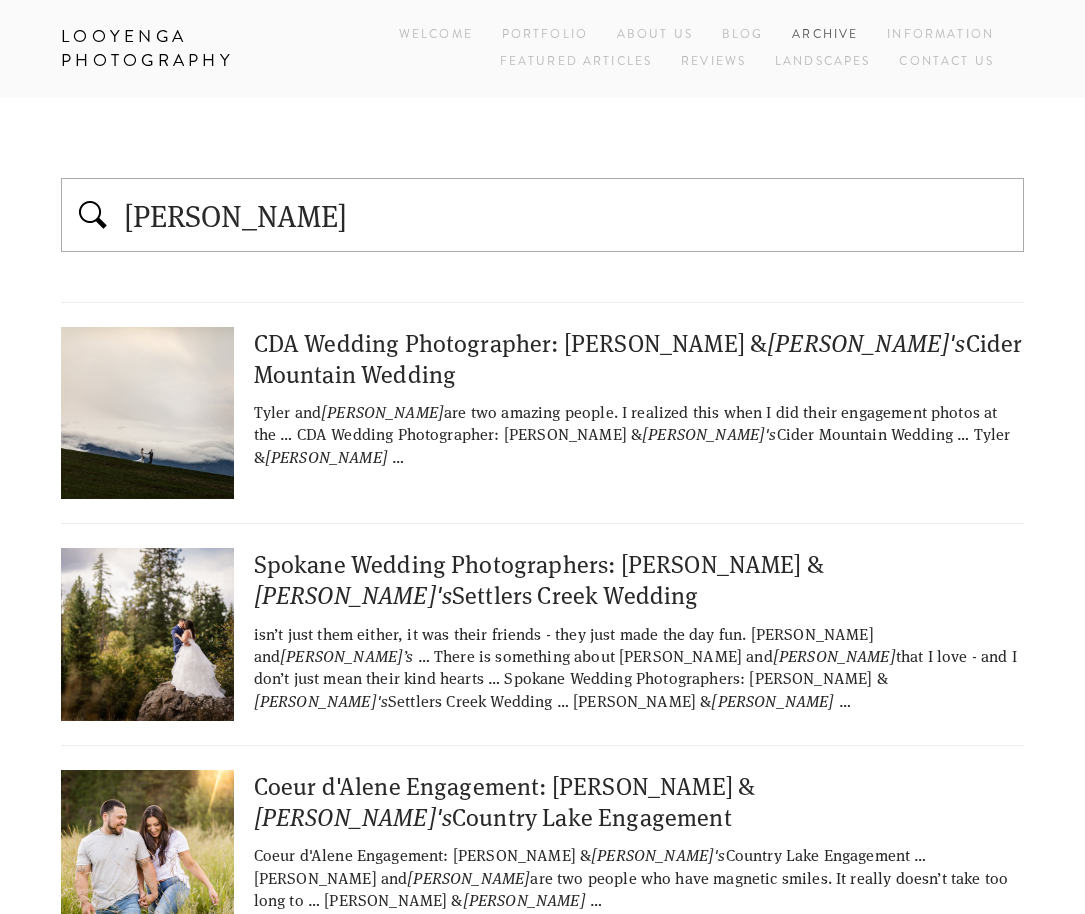 click on "Archive" at bounding box center (825, 35) 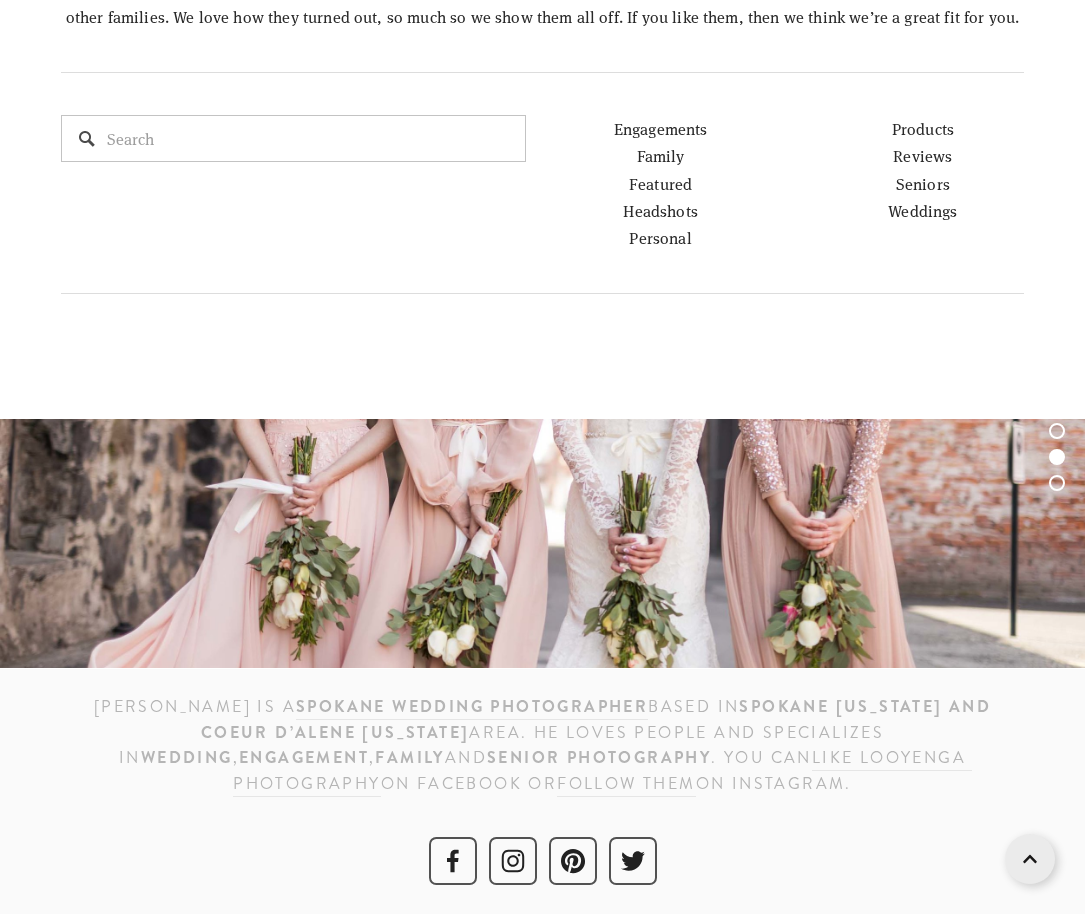scroll, scrollTop: 1130, scrollLeft: 0, axis: vertical 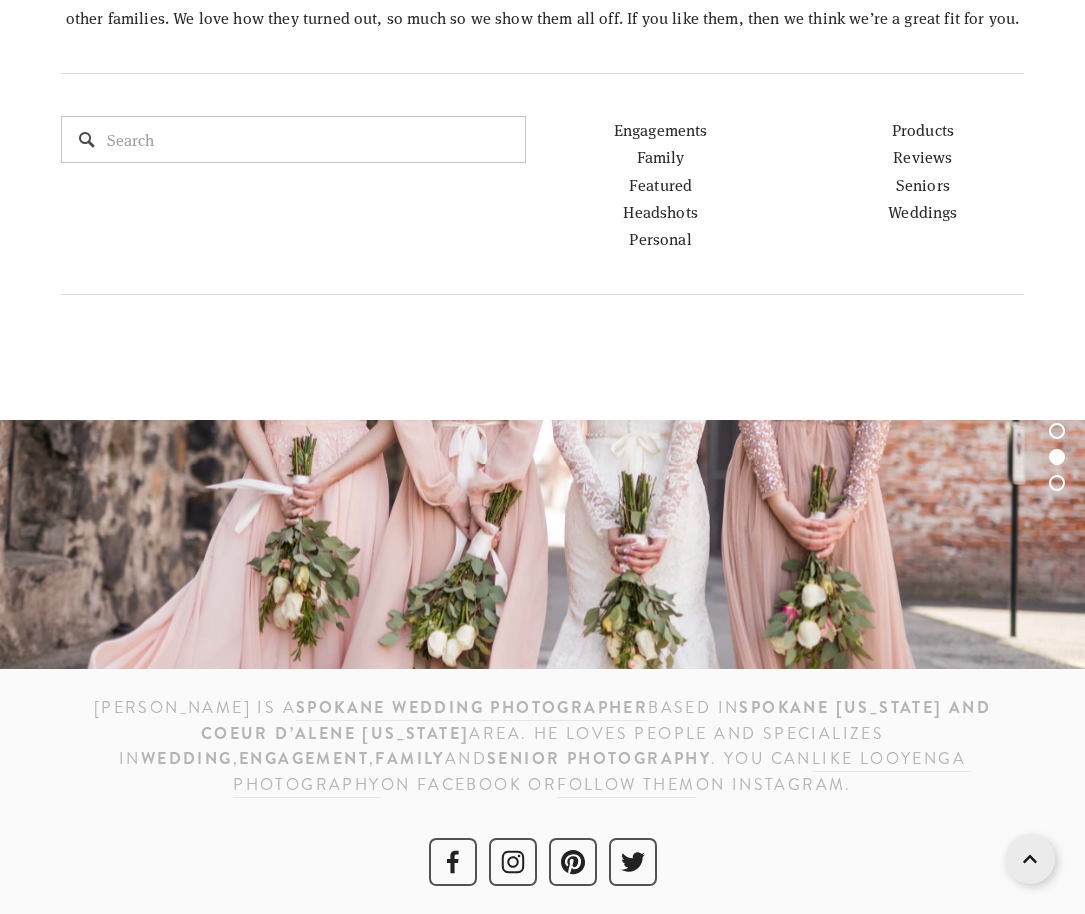 click on "Engagements" at bounding box center (661, 129) 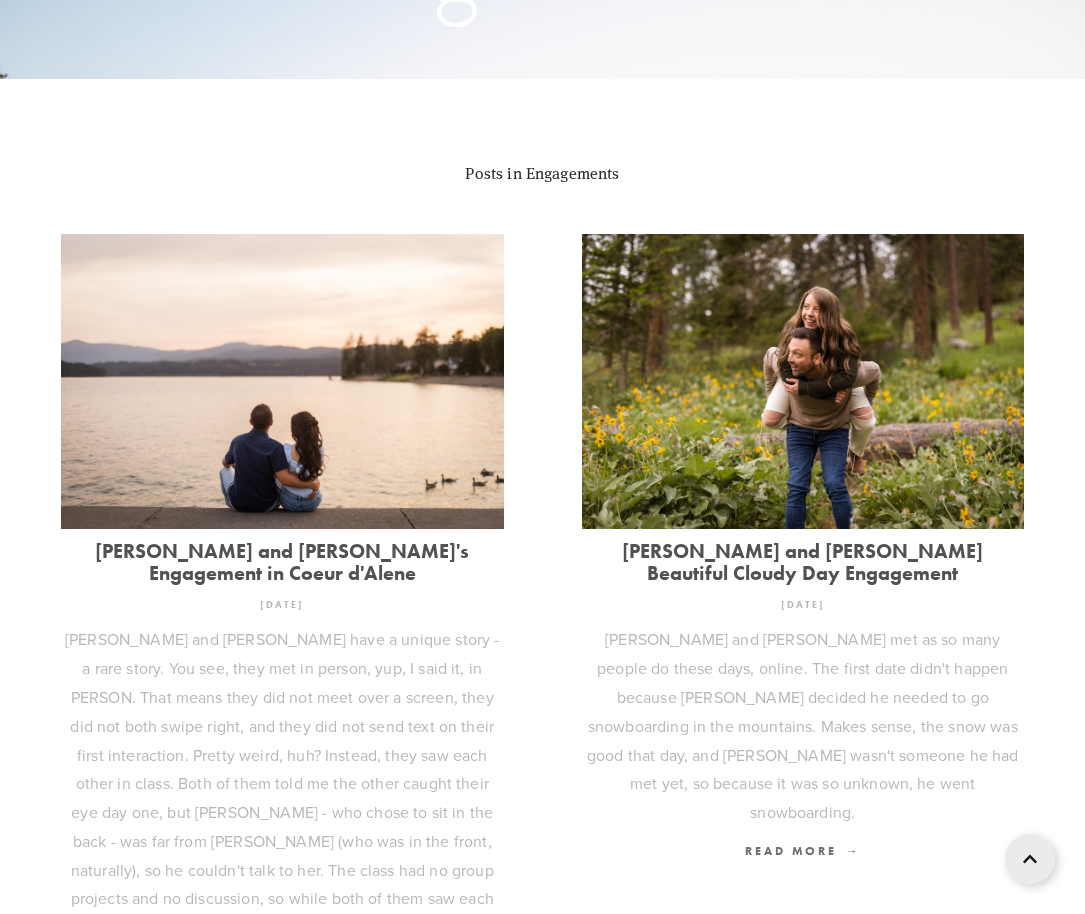 scroll, scrollTop: 525, scrollLeft: 0, axis: vertical 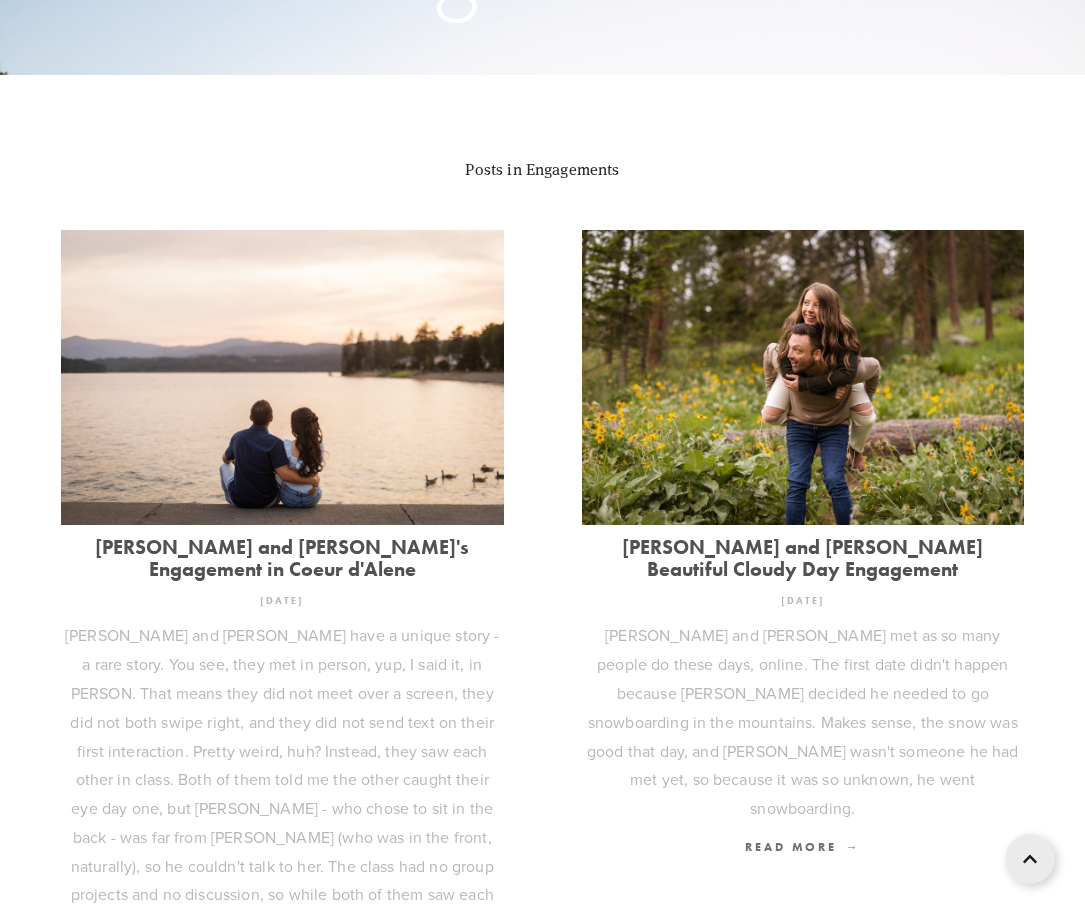 click on "Trevor and Whitney's Beautiful Cloudy Day Engagement" at bounding box center [803, 558] 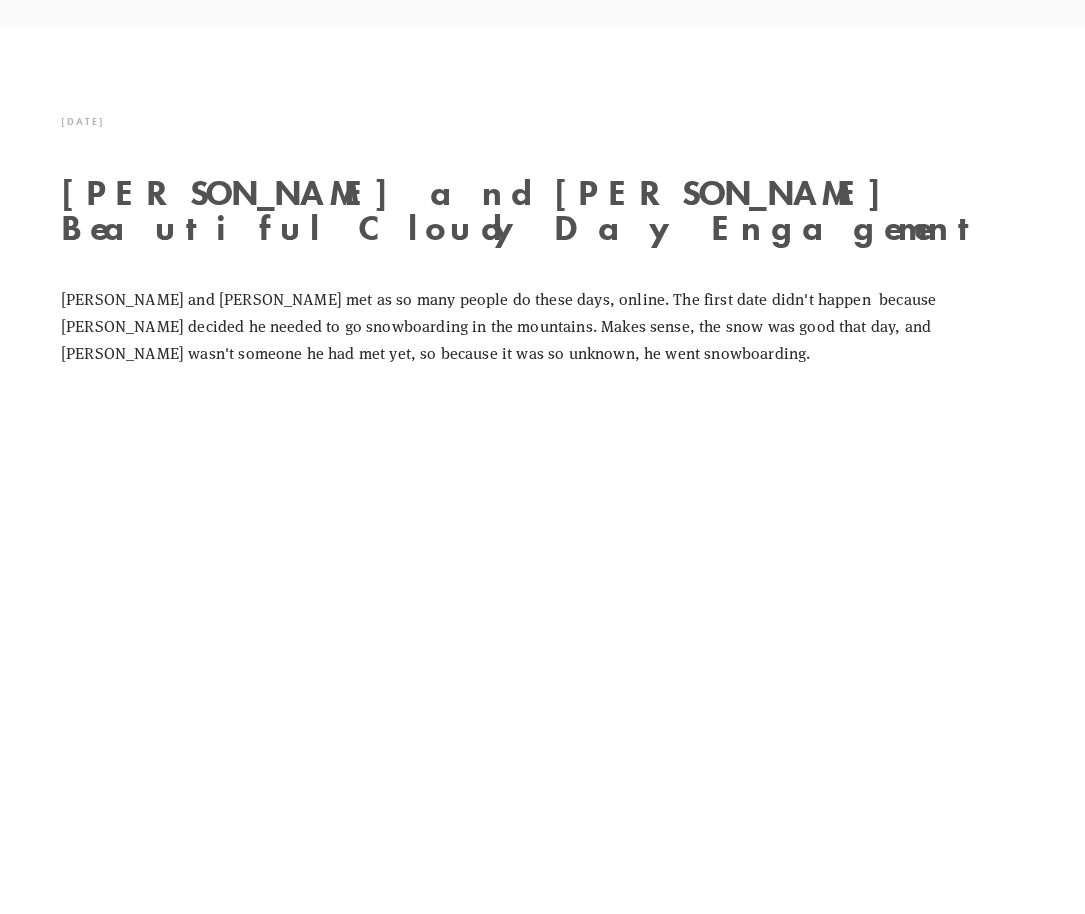 scroll, scrollTop: 74, scrollLeft: 0, axis: vertical 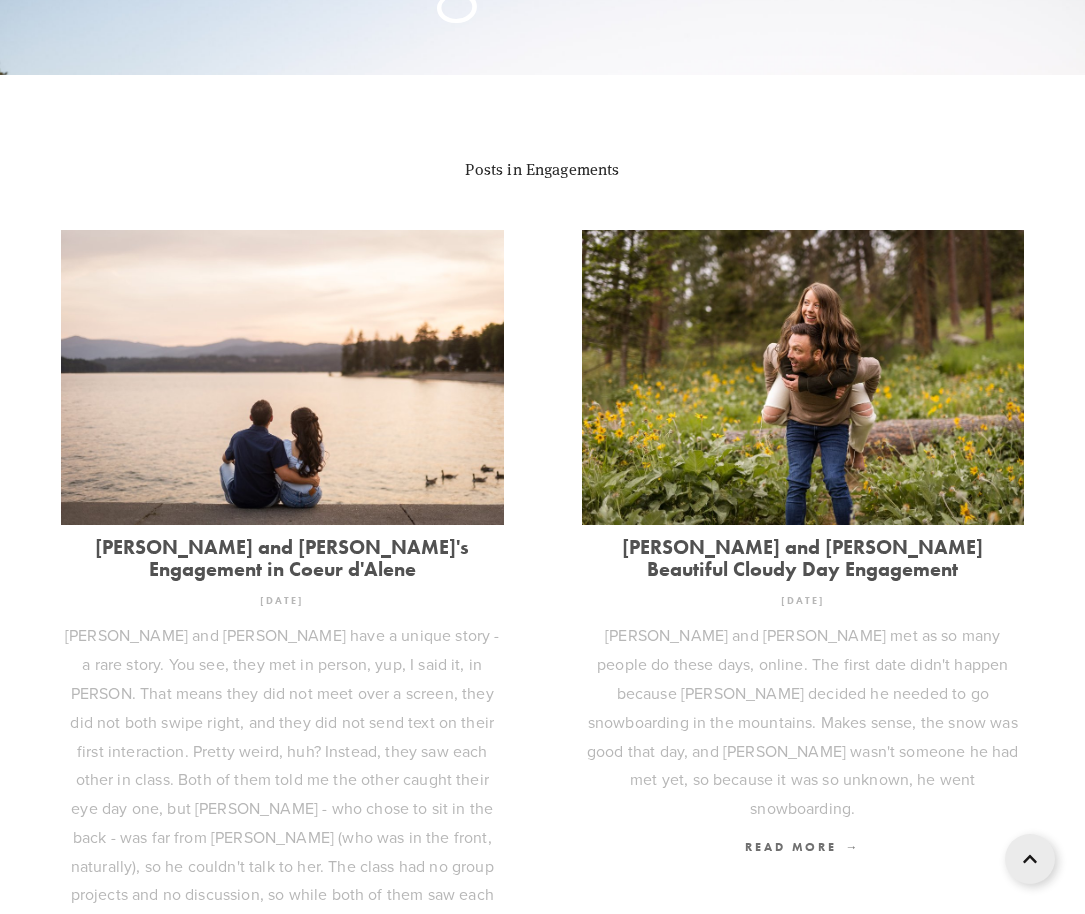 click on "Mack and Mayra's Engagement in Coeur d'Alene" at bounding box center (282, 558) 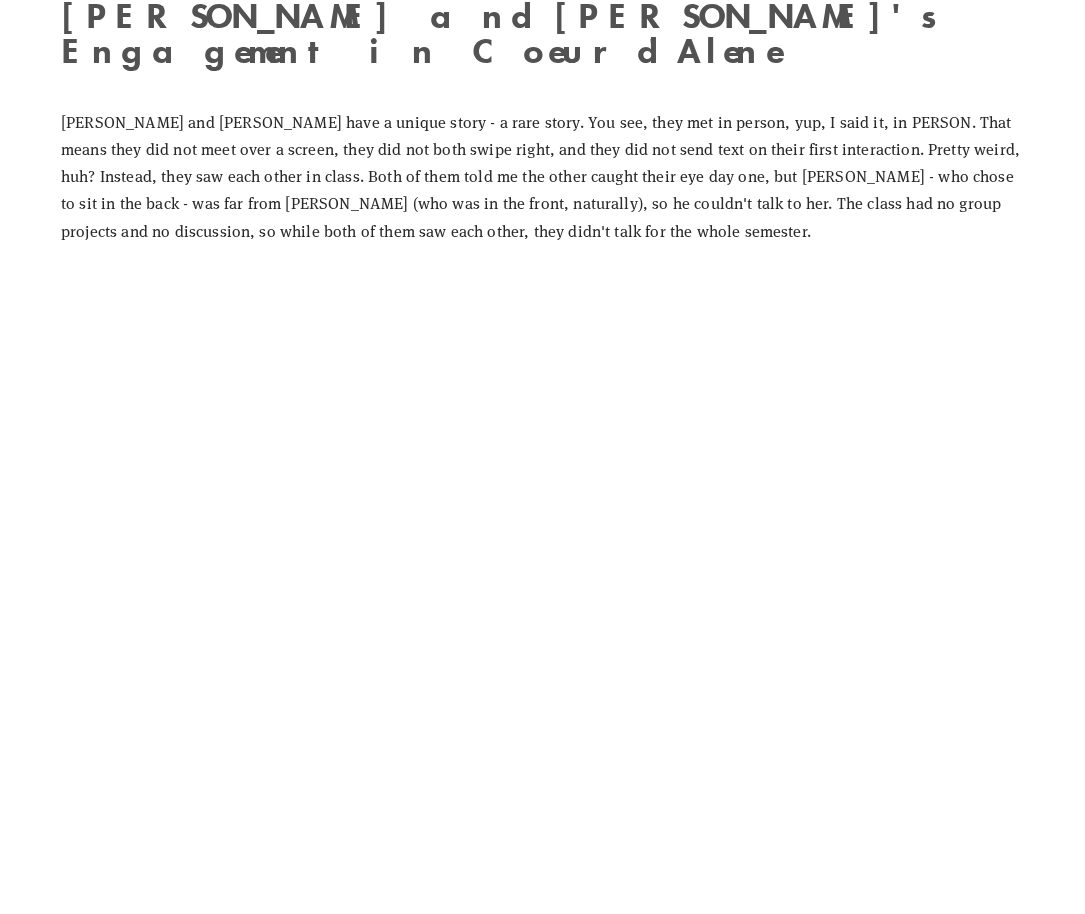 scroll, scrollTop: 255, scrollLeft: 0, axis: vertical 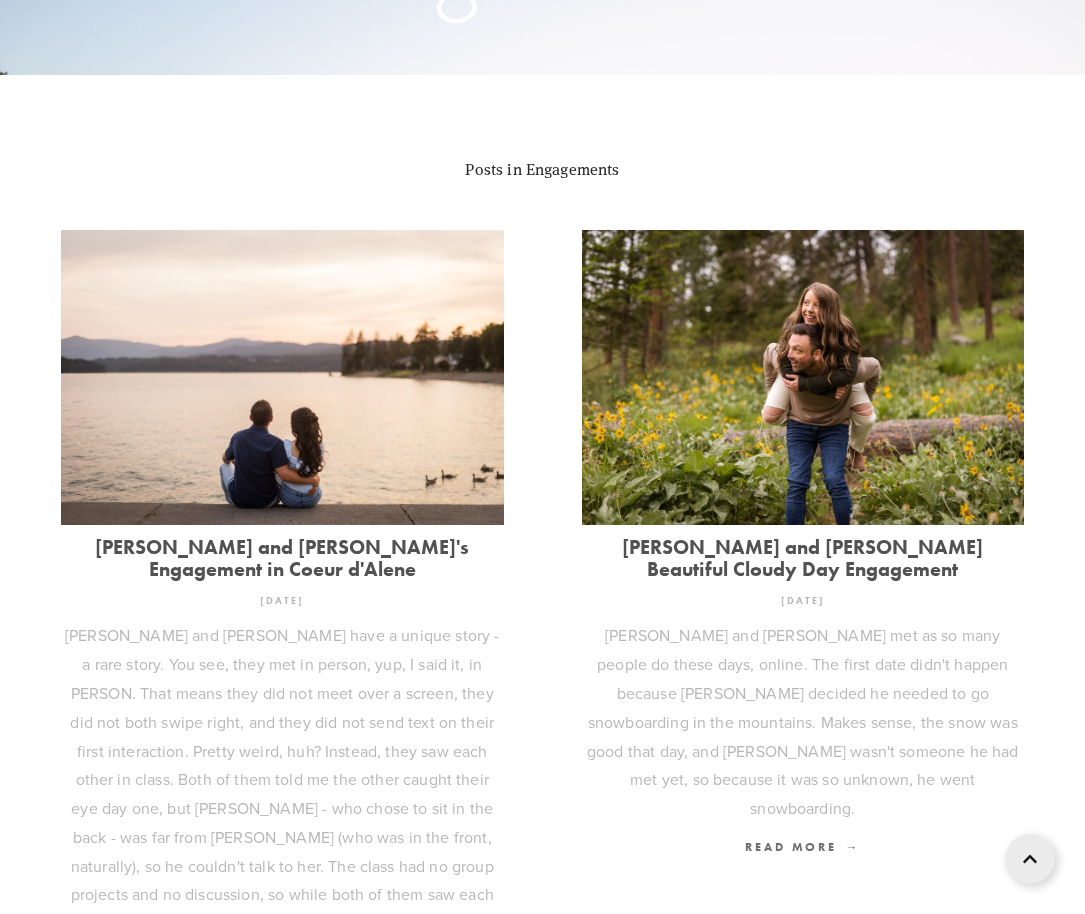 click on "Trevor and Whitney's Beautiful Cloudy Day Engagement" at bounding box center [803, 558] 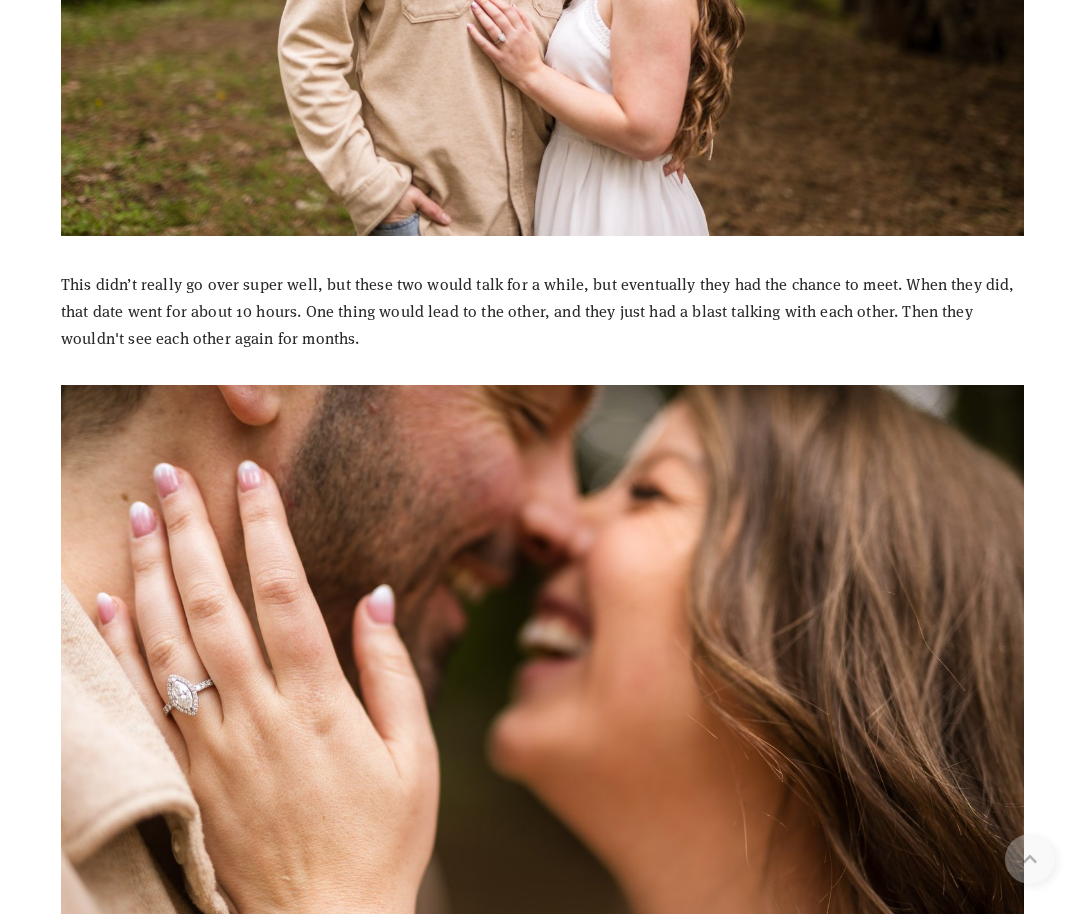scroll, scrollTop: 1102, scrollLeft: 0, axis: vertical 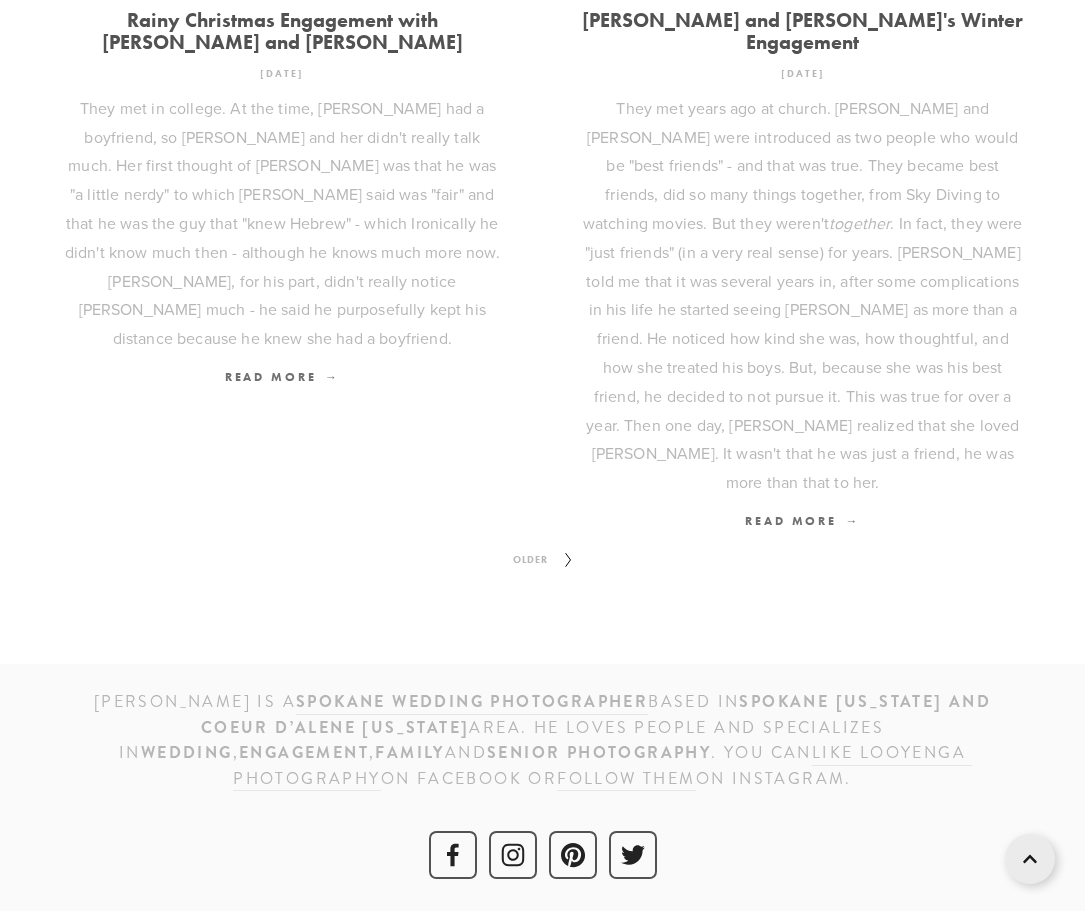 click 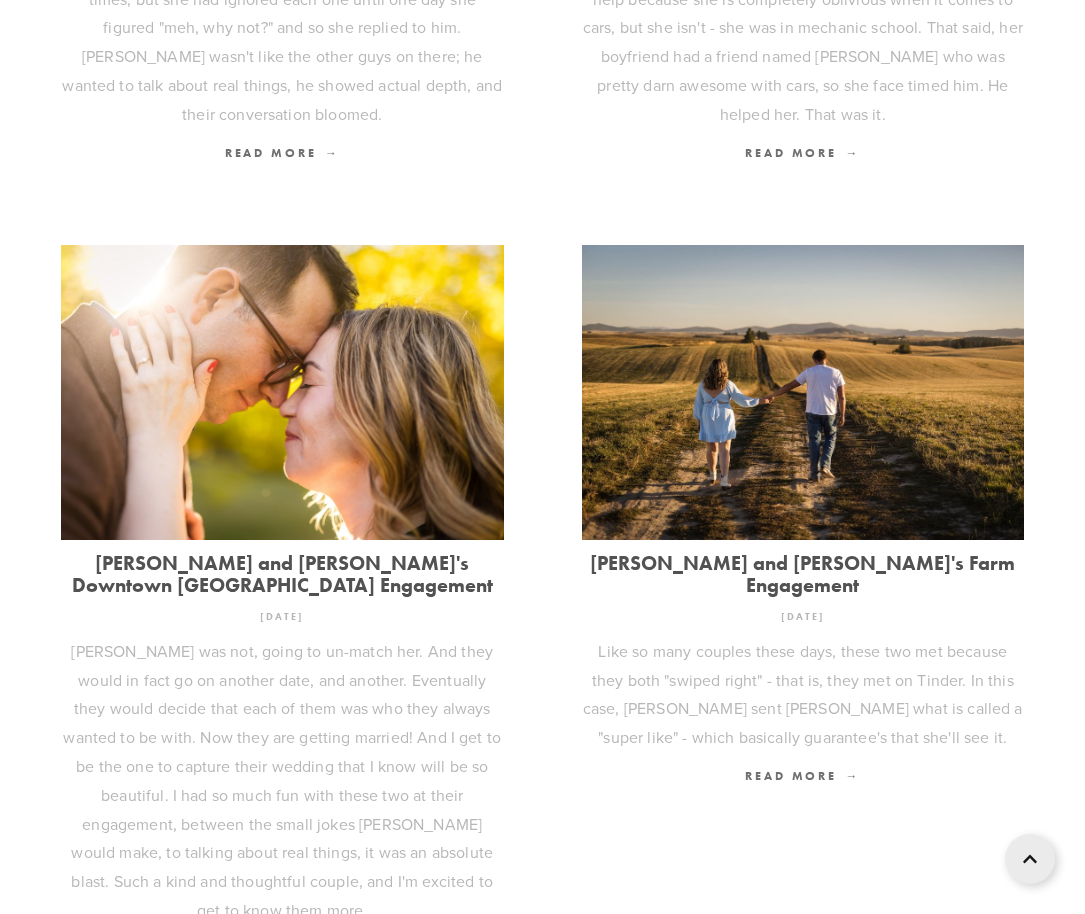 scroll, scrollTop: 2108, scrollLeft: 0, axis: vertical 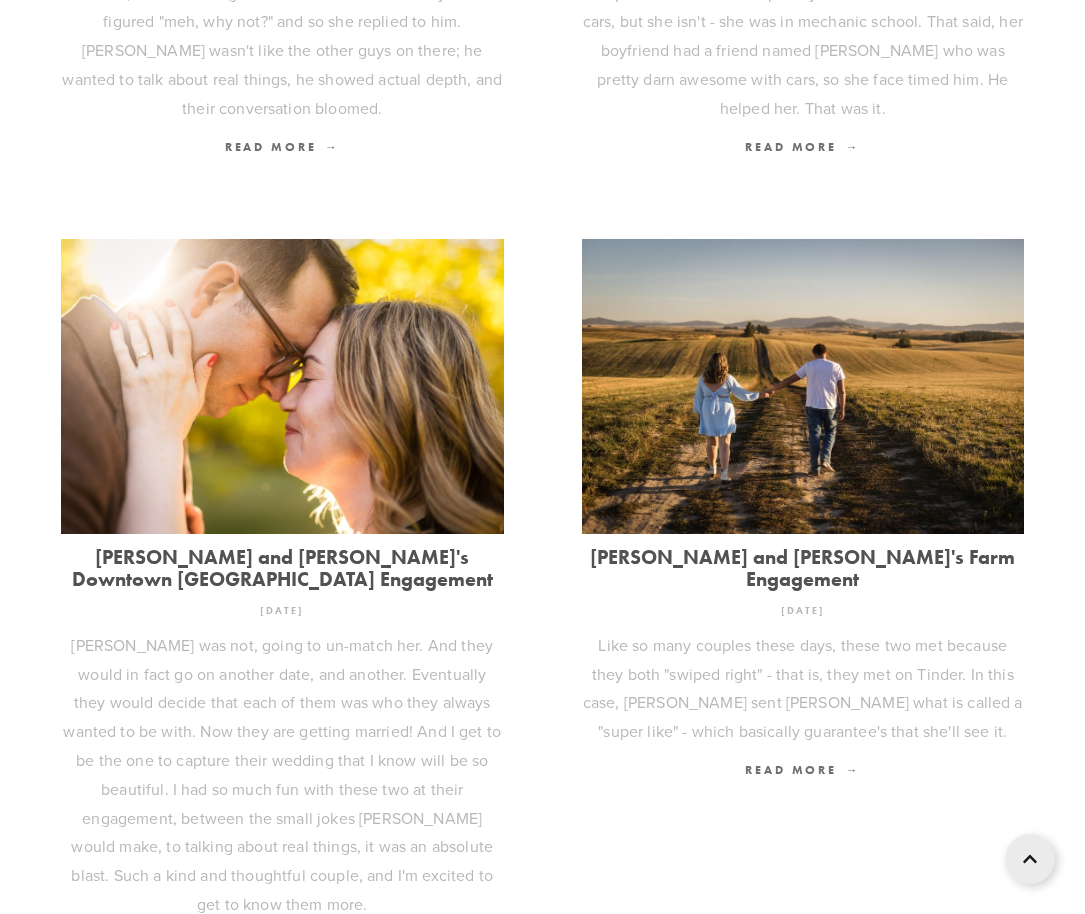 click on "Older" at bounding box center (578, 982) 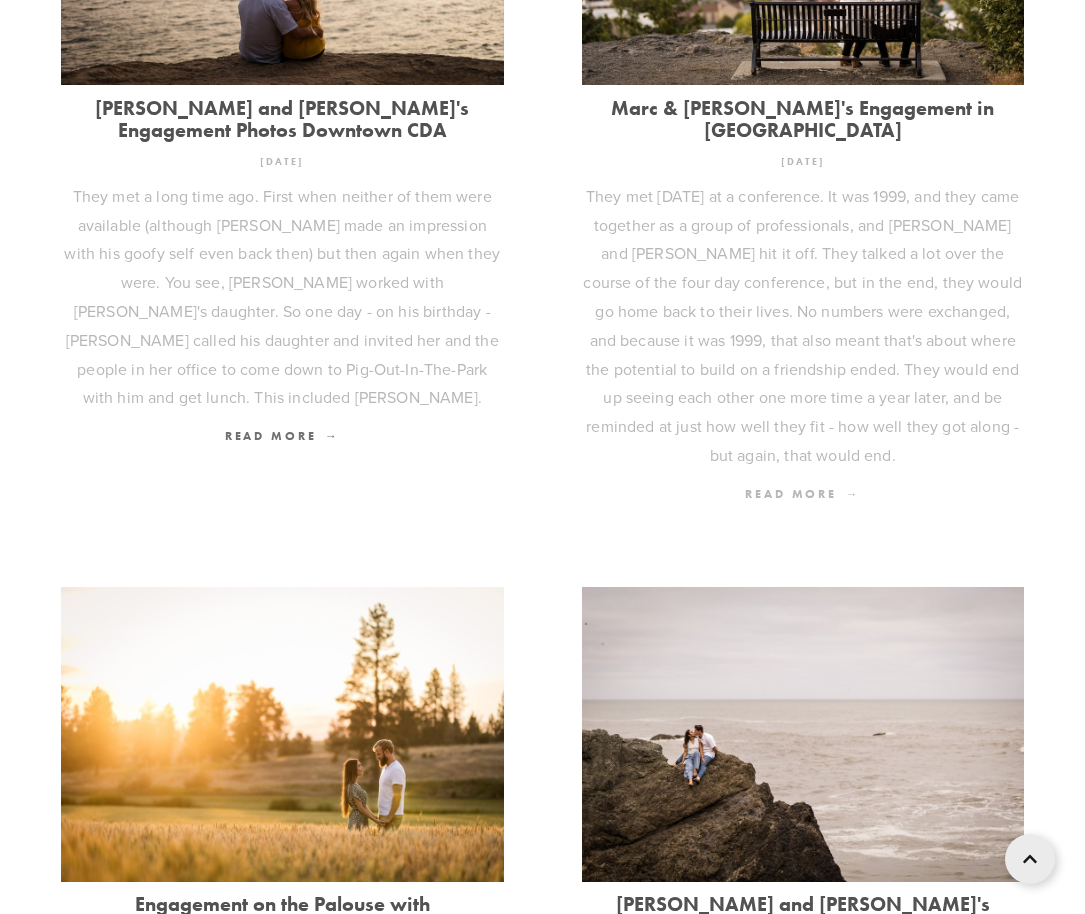 scroll, scrollTop: 1757, scrollLeft: 0, axis: vertical 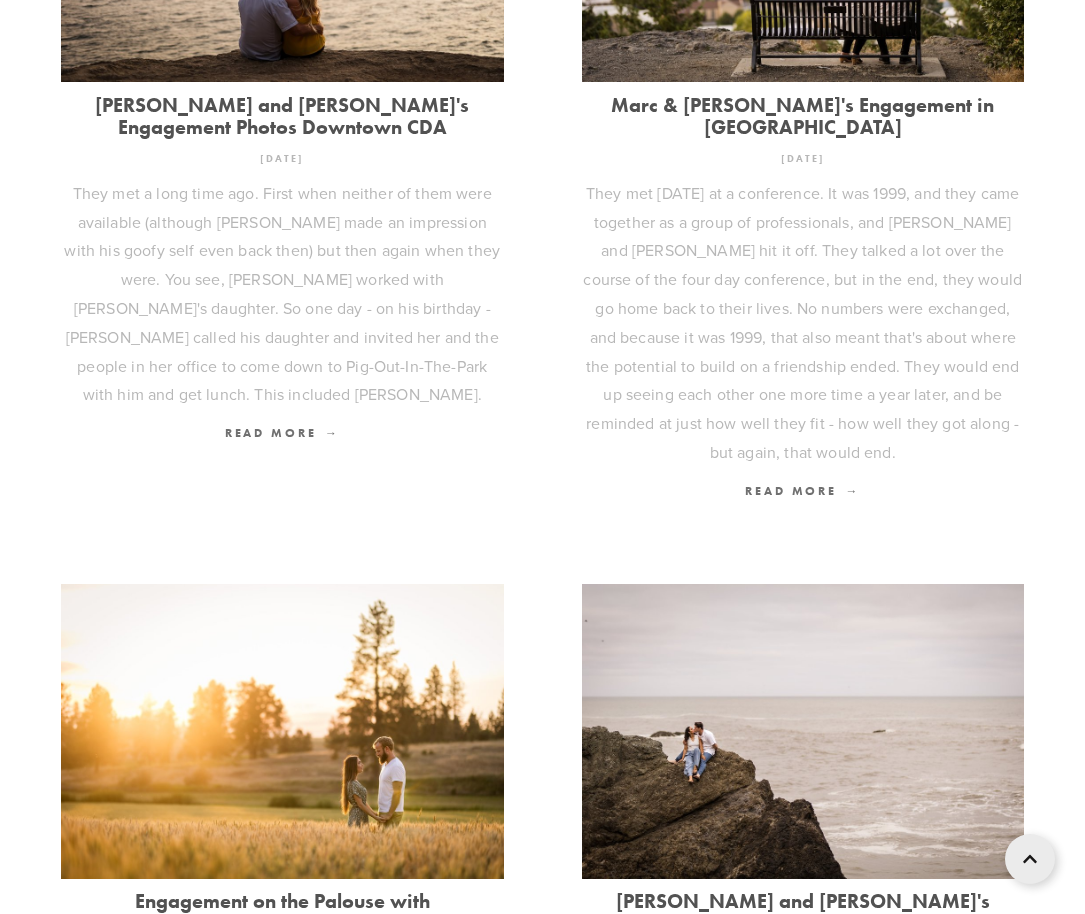click on "Marc & Amber's Engagement in Manito Park" at bounding box center [803, 116] 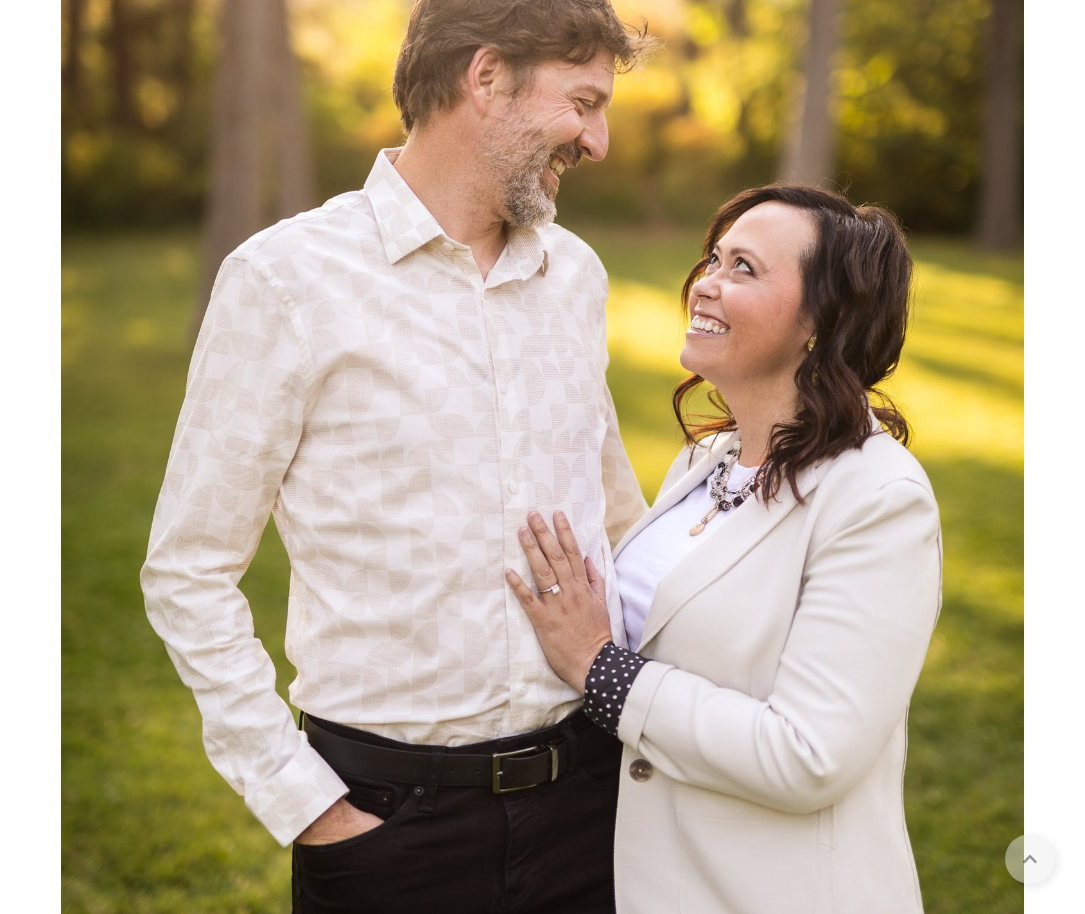 scroll, scrollTop: 856, scrollLeft: 0, axis: vertical 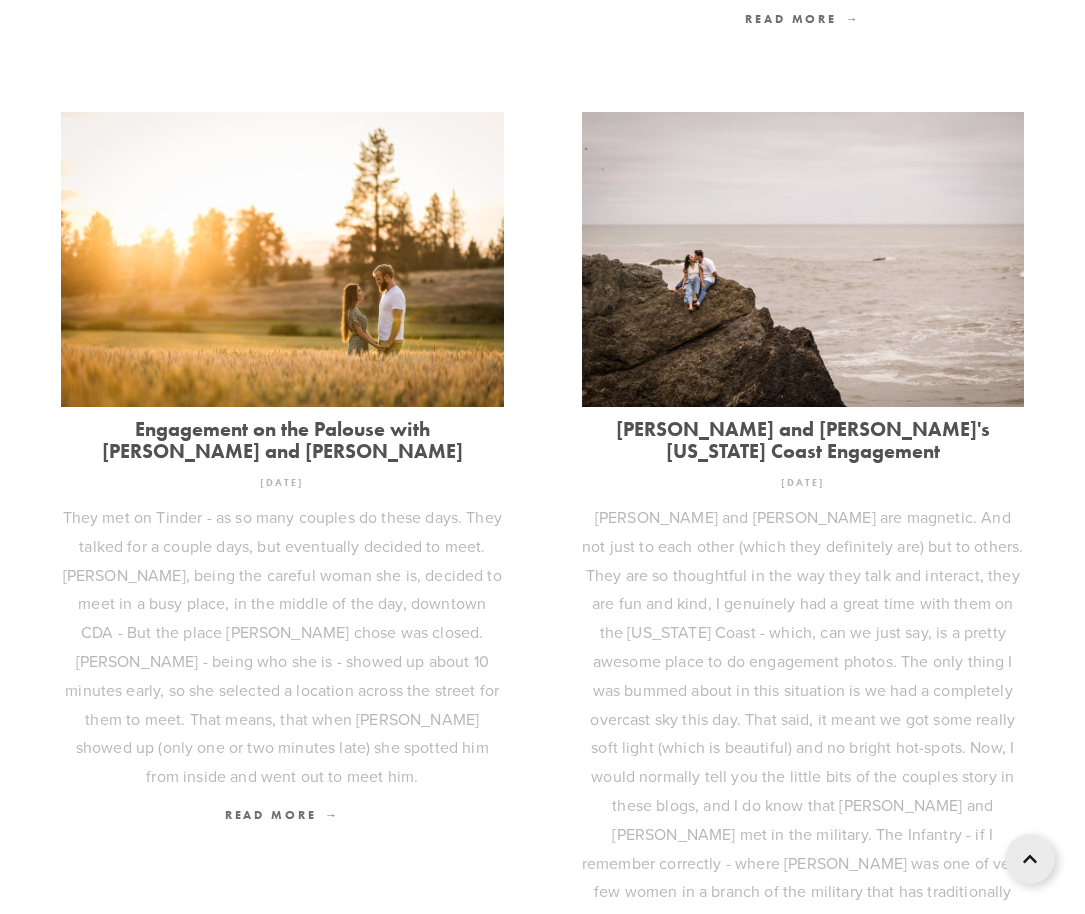 click 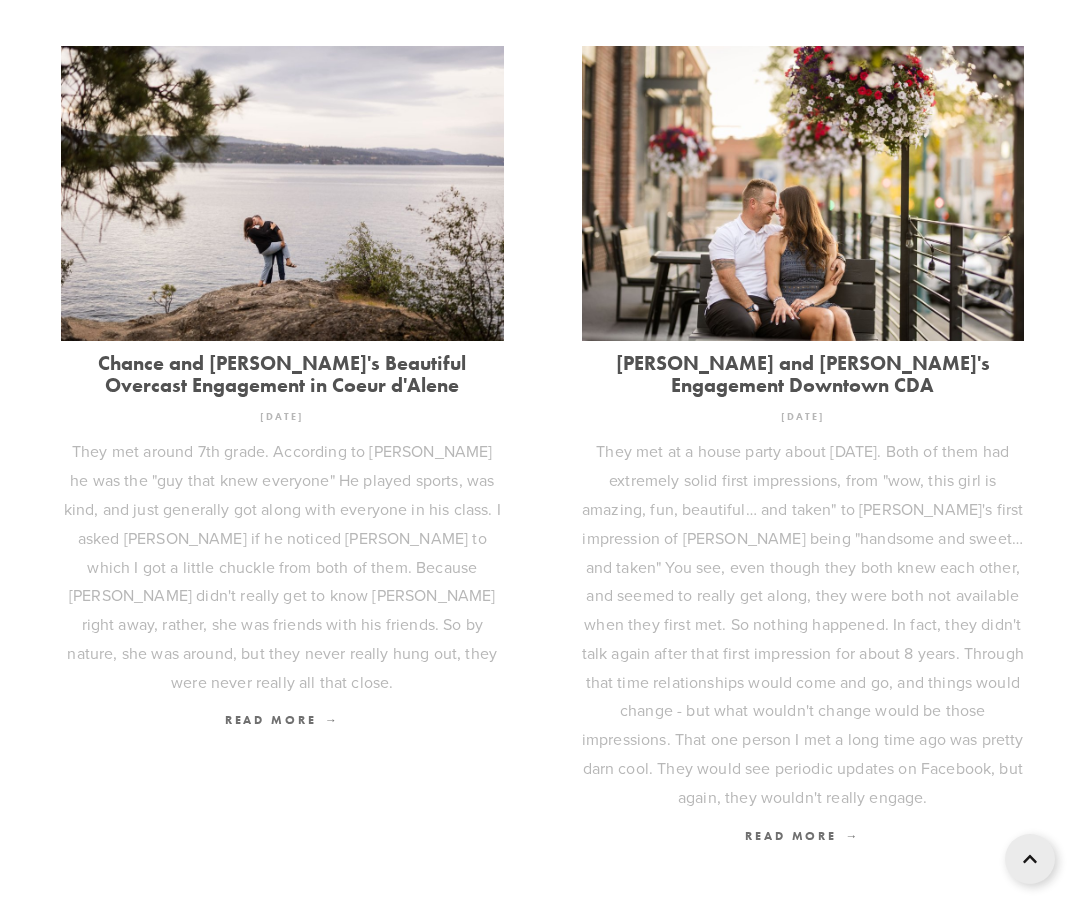 scroll, scrollTop: 697, scrollLeft: 0, axis: vertical 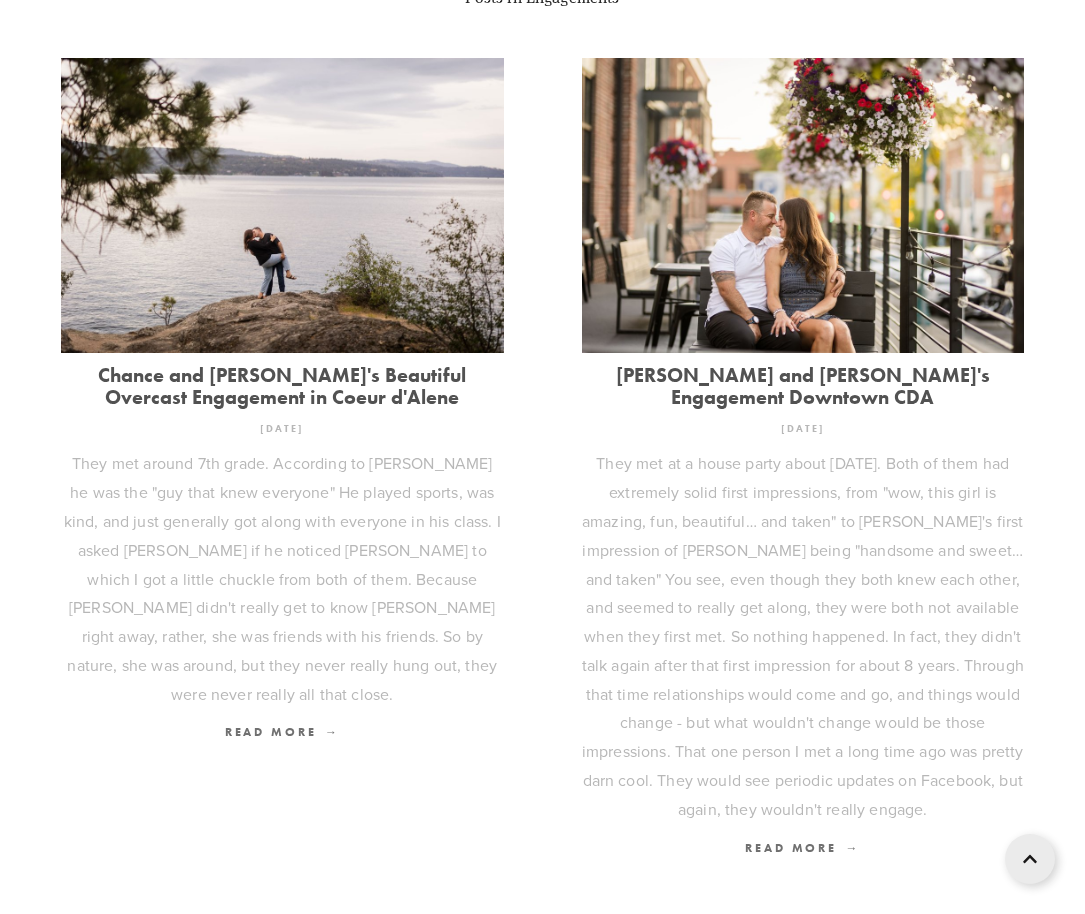 click on "Stefan and Alicia's Engagement Downtown CDA" at bounding box center (803, 386) 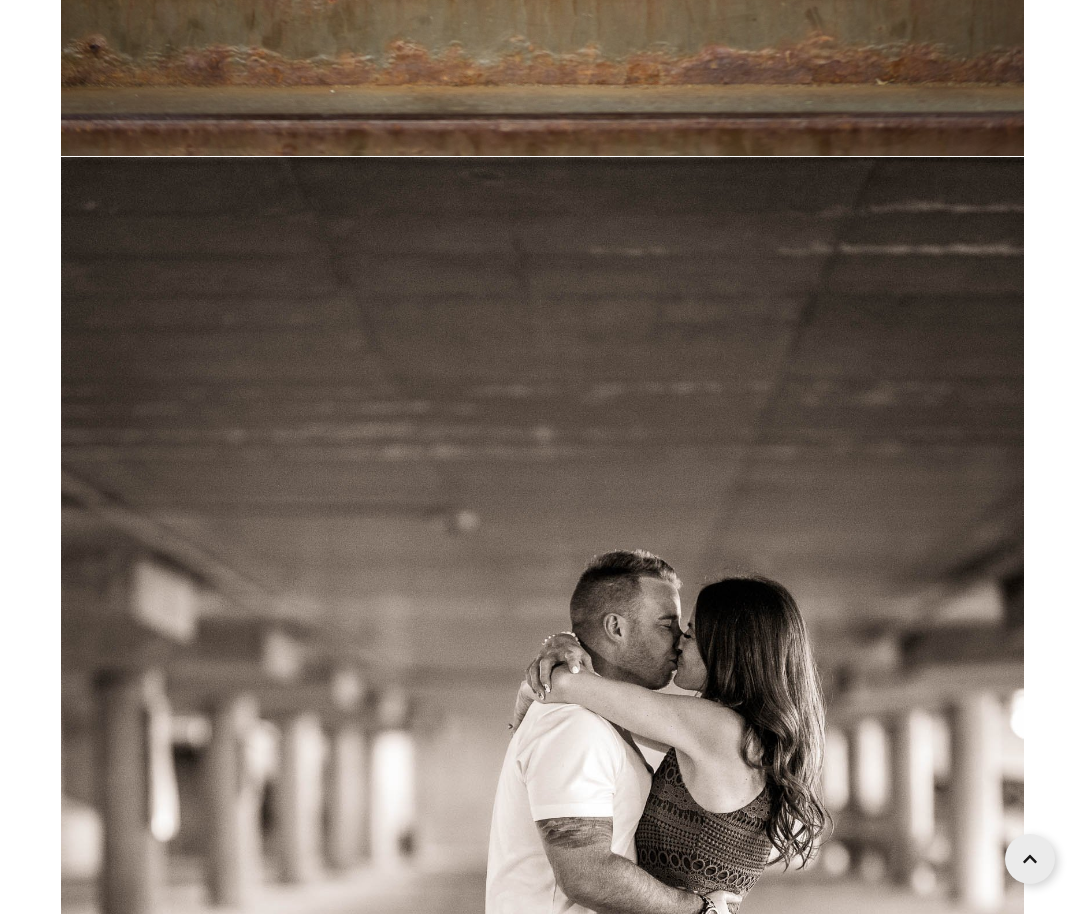 scroll, scrollTop: 9387, scrollLeft: 0, axis: vertical 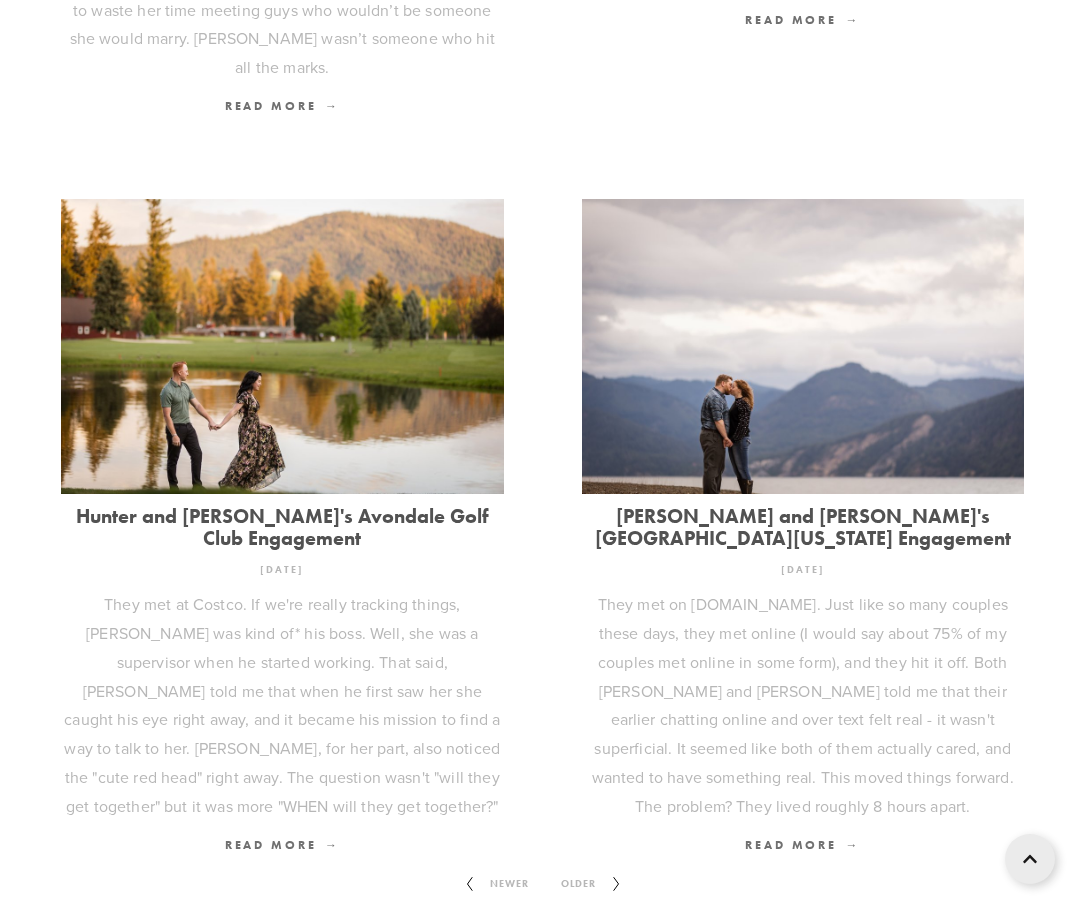 click 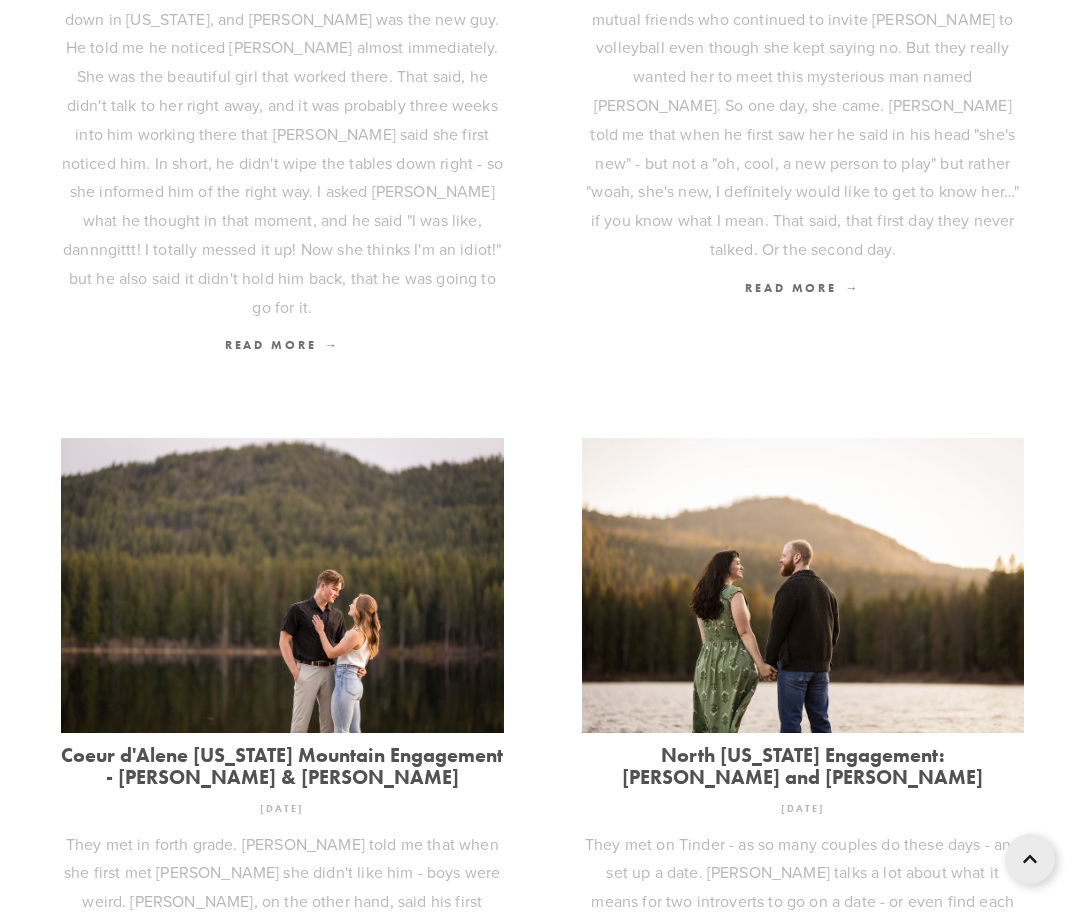 scroll, scrollTop: 1964, scrollLeft: 0, axis: vertical 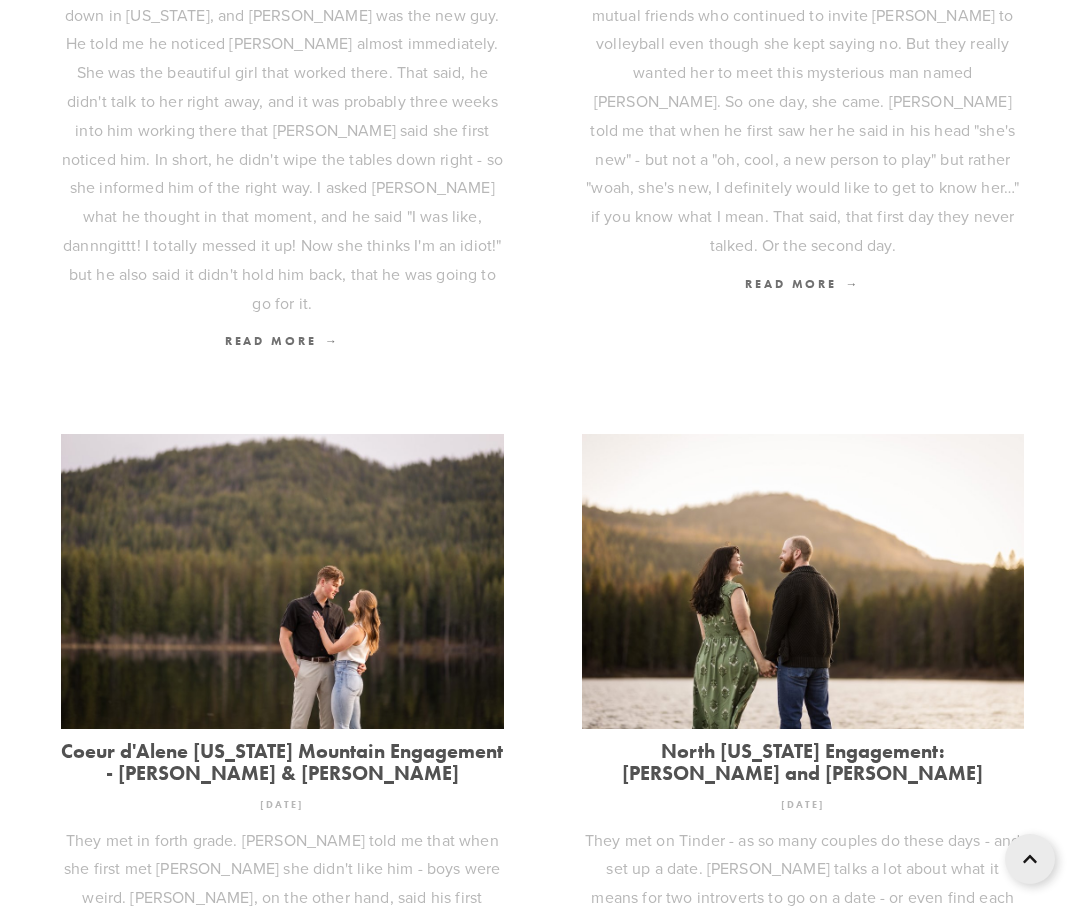click on "Coeur d'Alene Idaho Mountain Engagement - Aaron & Payton" at bounding box center (282, 762) 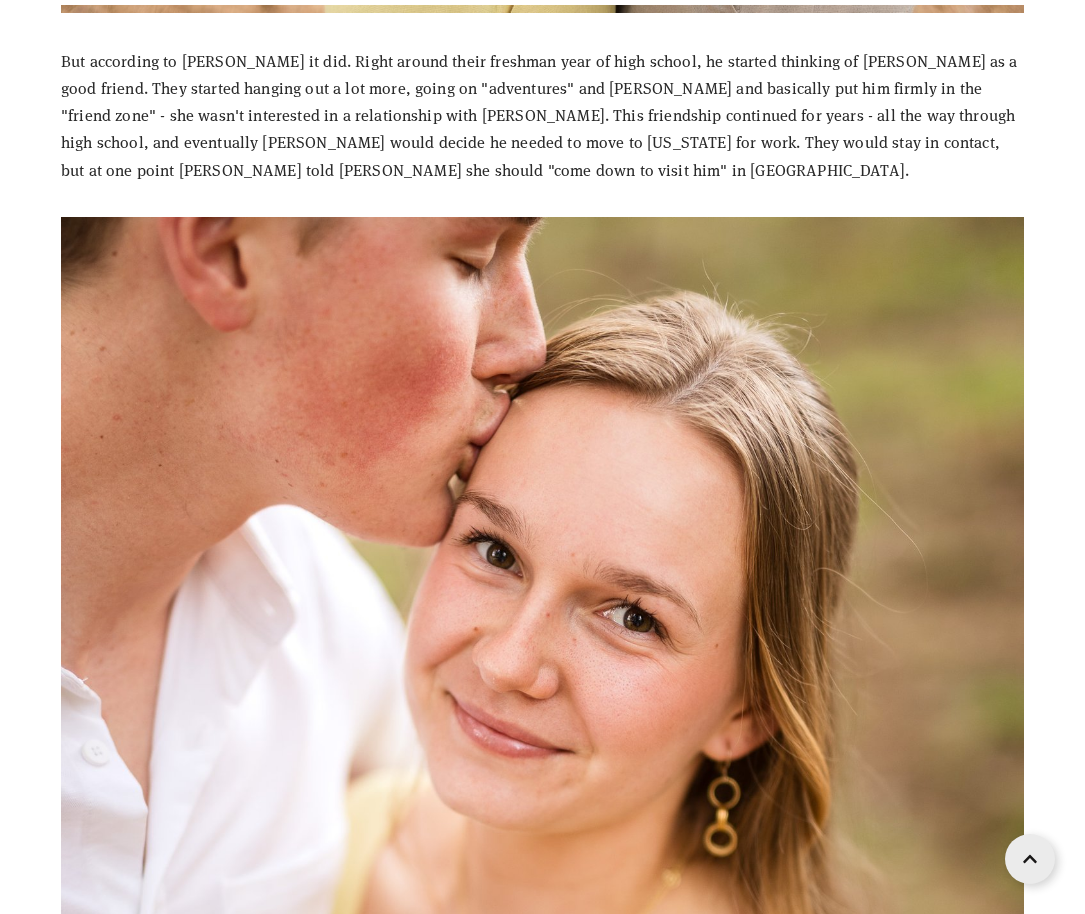scroll, scrollTop: 0, scrollLeft: 0, axis: both 